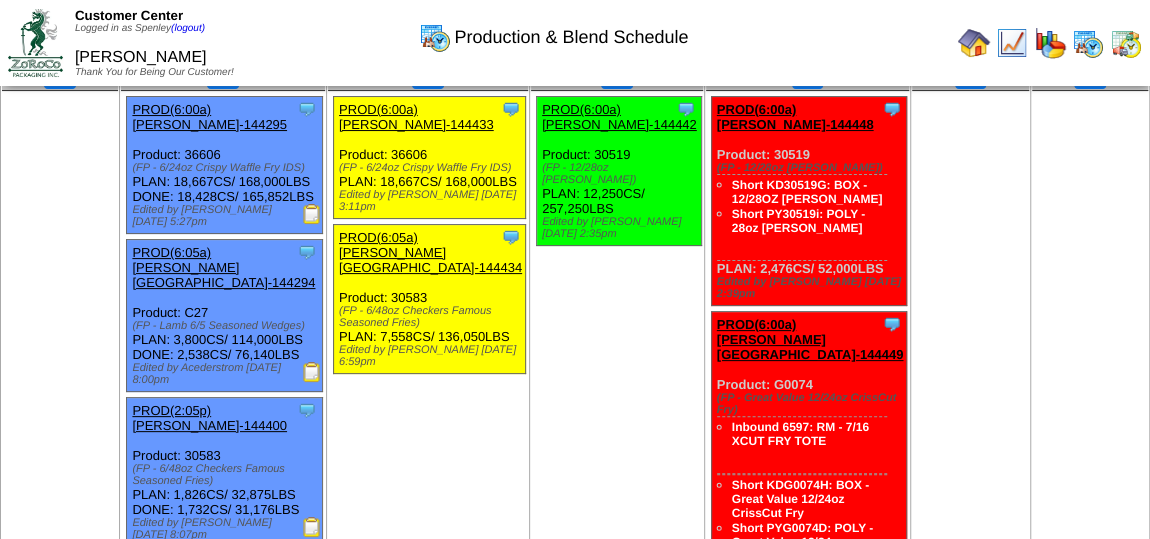 scroll, scrollTop: 90, scrollLeft: 0, axis: vertical 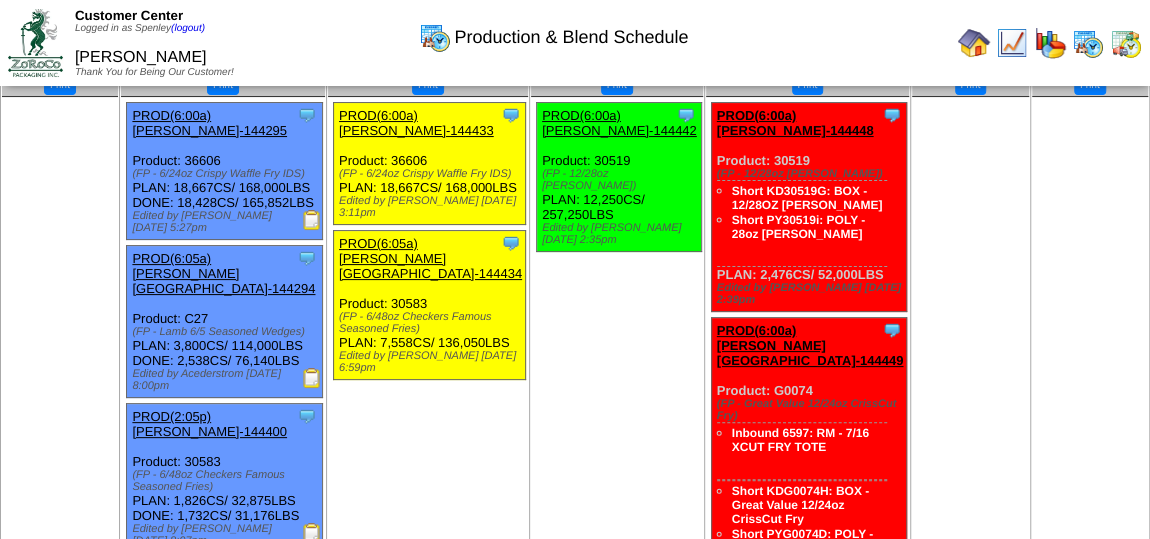 click at bounding box center (312, 220) 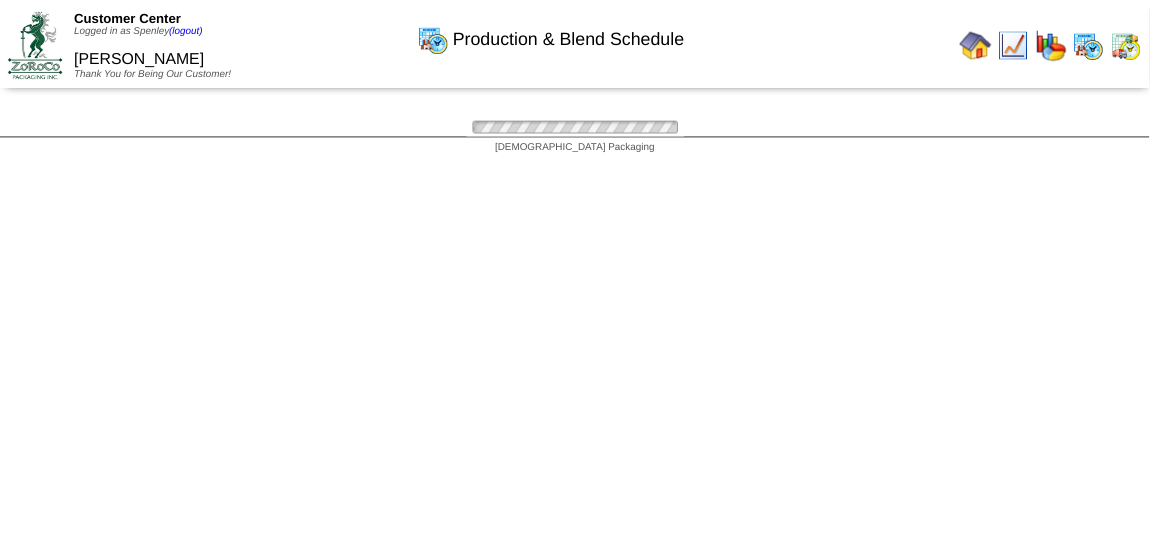scroll, scrollTop: 90, scrollLeft: 0, axis: vertical 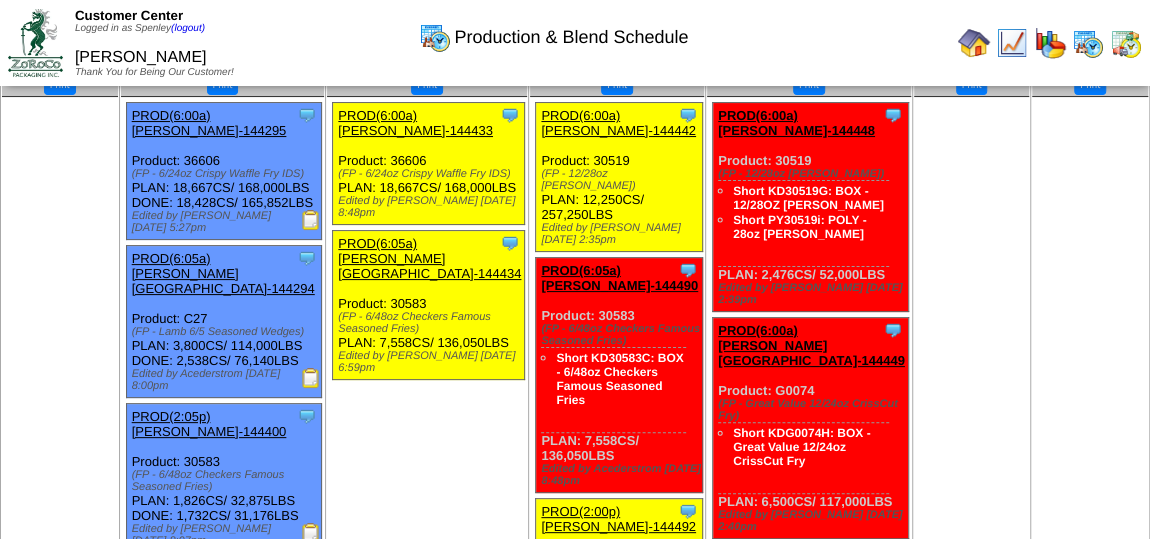 click at bounding box center [974, 43] 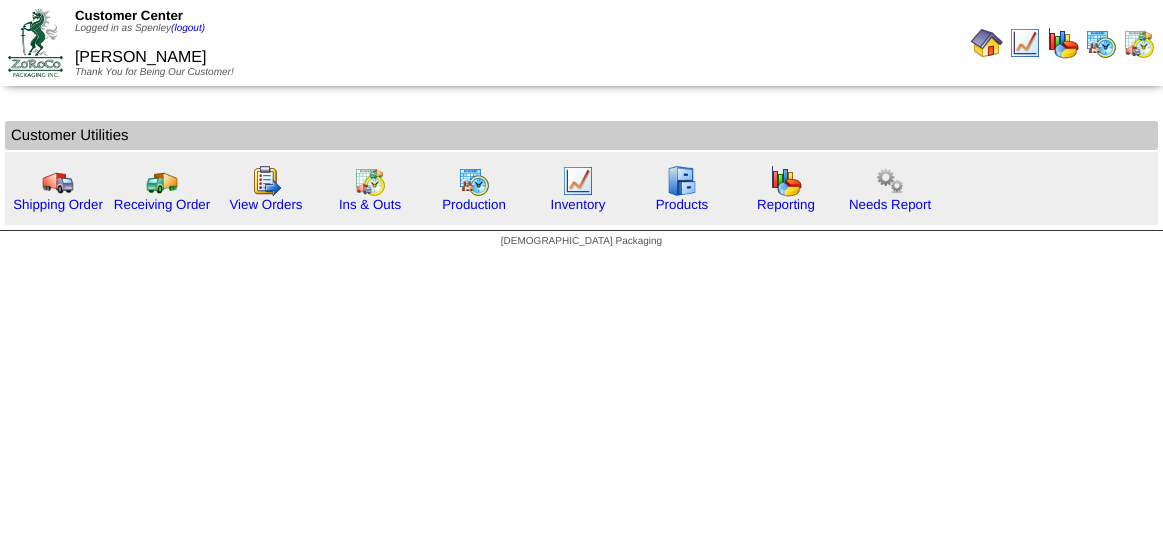 scroll, scrollTop: 0, scrollLeft: 0, axis: both 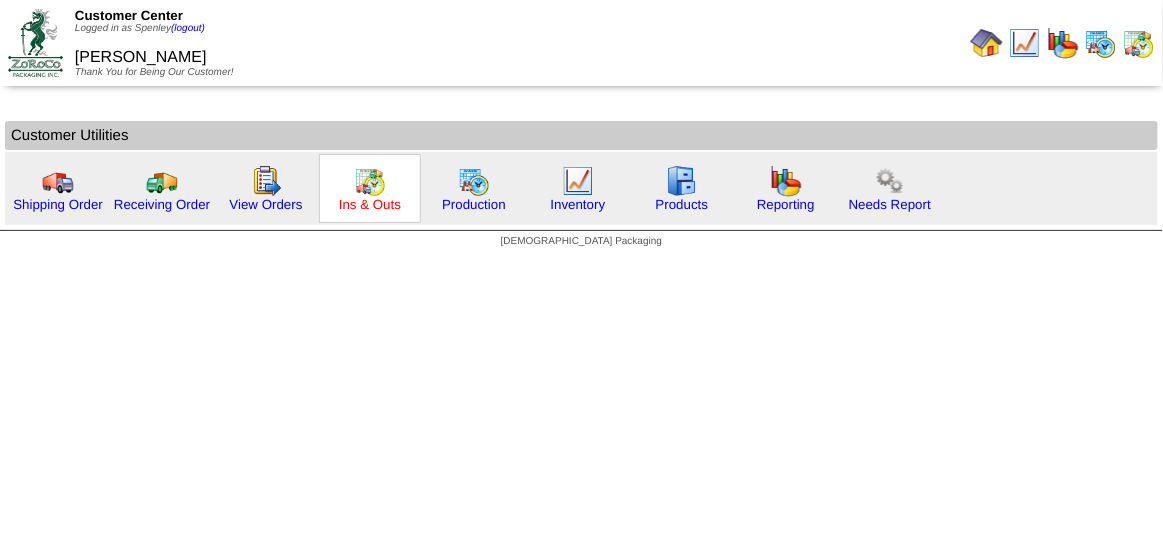 click on "Ins & Outs" at bounding box center [370, 204] 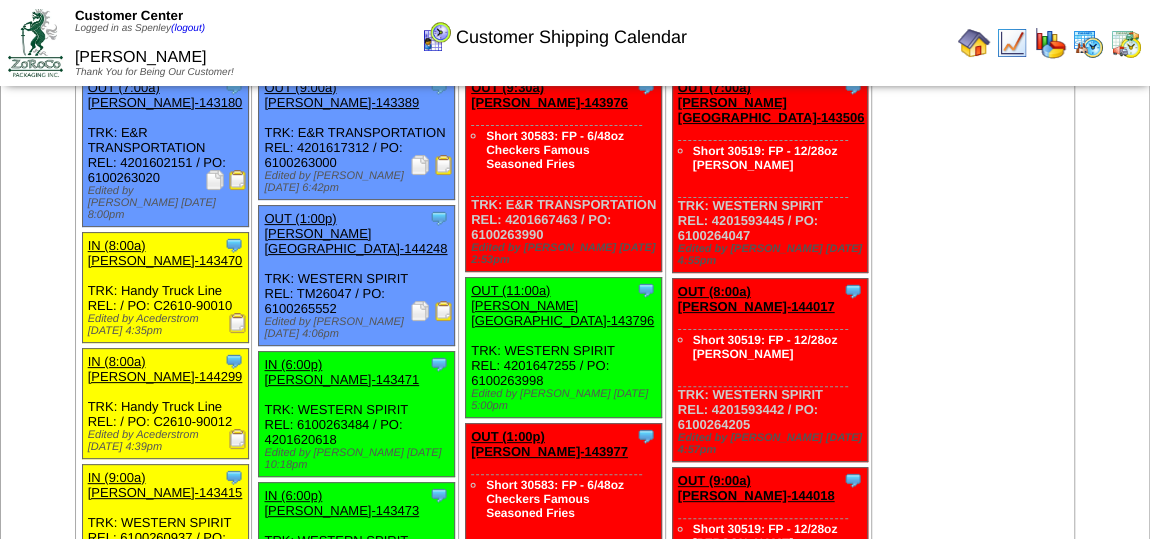 scroll, scrollTop: 90, scrollLeft: 0, axis: vertical 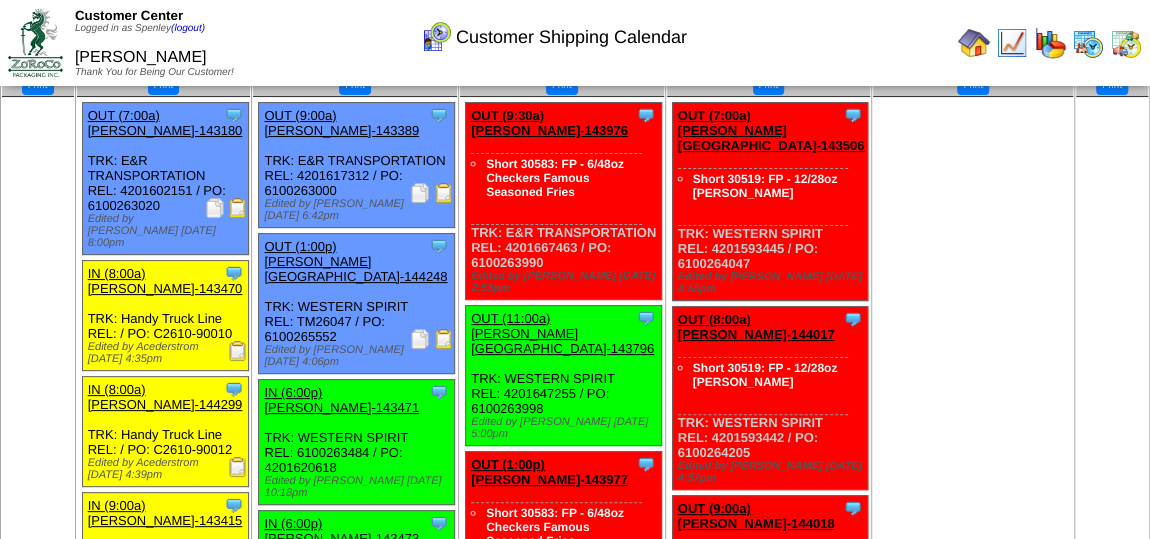 click on "Short 30583: FP - 6/48oz Checkers Famous Seasoned Fries" at bounding box center [544, 177] 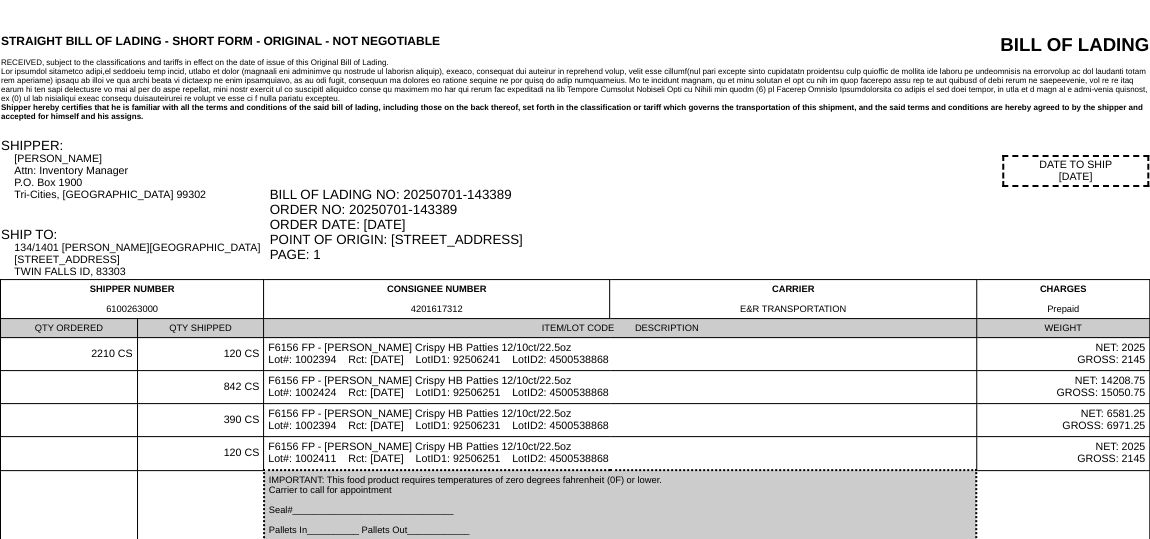 scroll, scrollTop: 90, scrollLeft: 0, axis: vertical 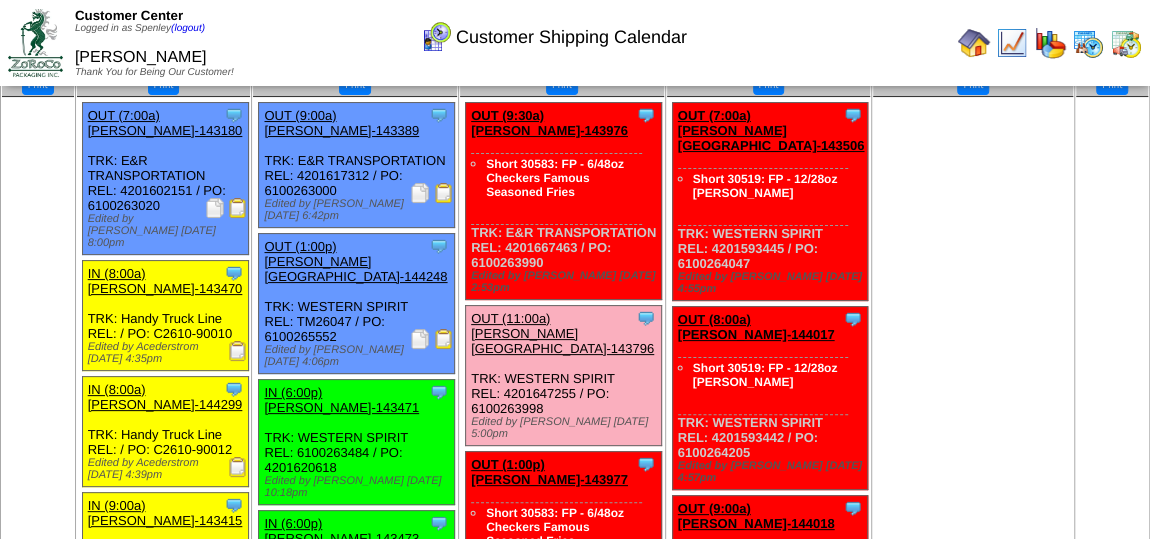 click at bounding box center [974, 43] 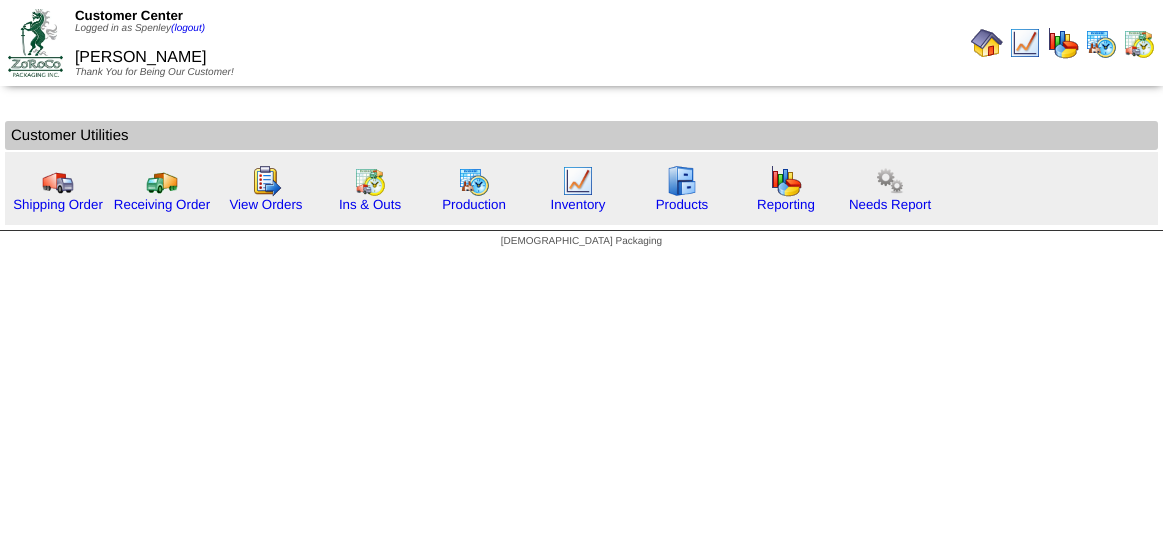 scroll, scrollTop: 0, scrollLeft: 0, axis: both 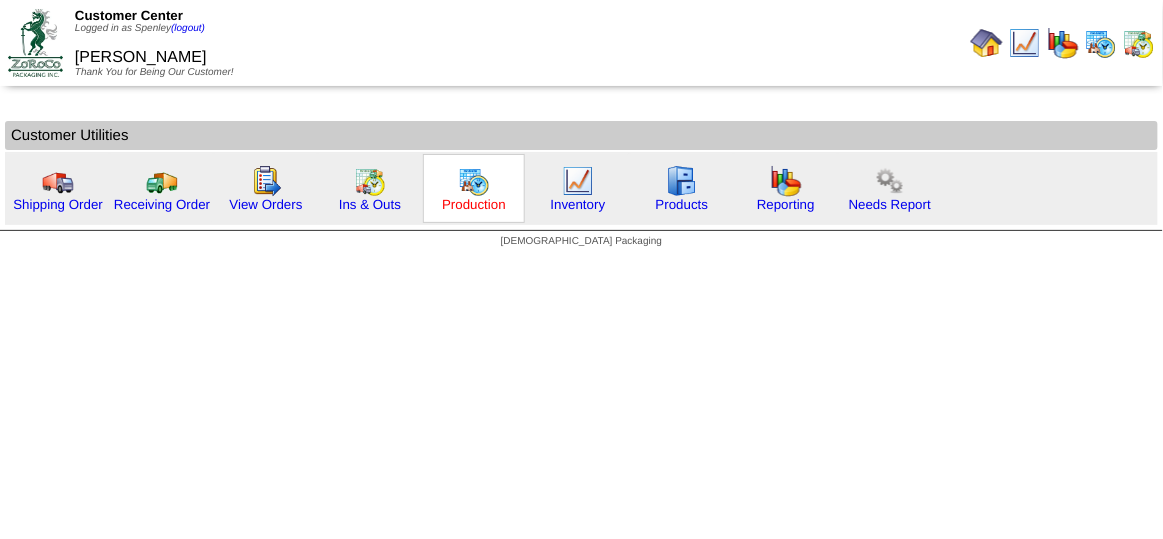 click on "Production" at bounding box center (474, 204) 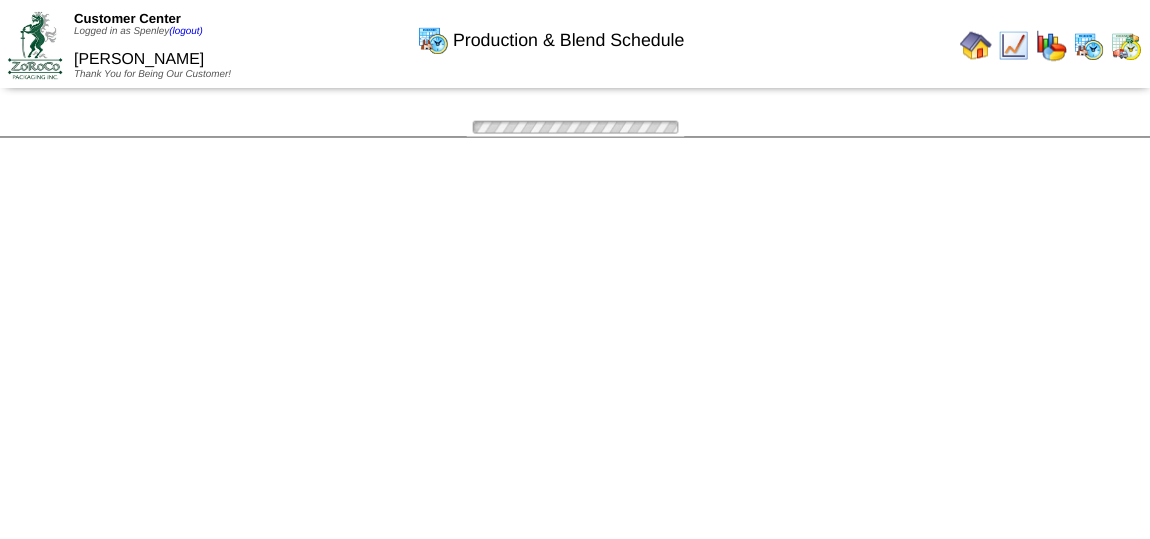 scroll, scrollTop: 0, scrollLeft: 0, axis: both 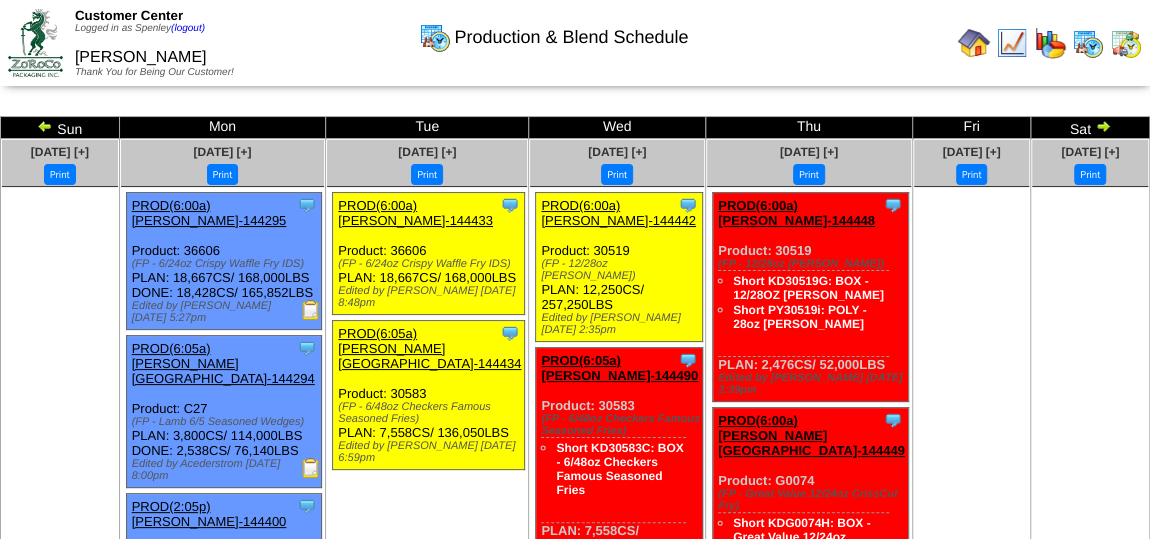 click at bounding box center (311, 310) 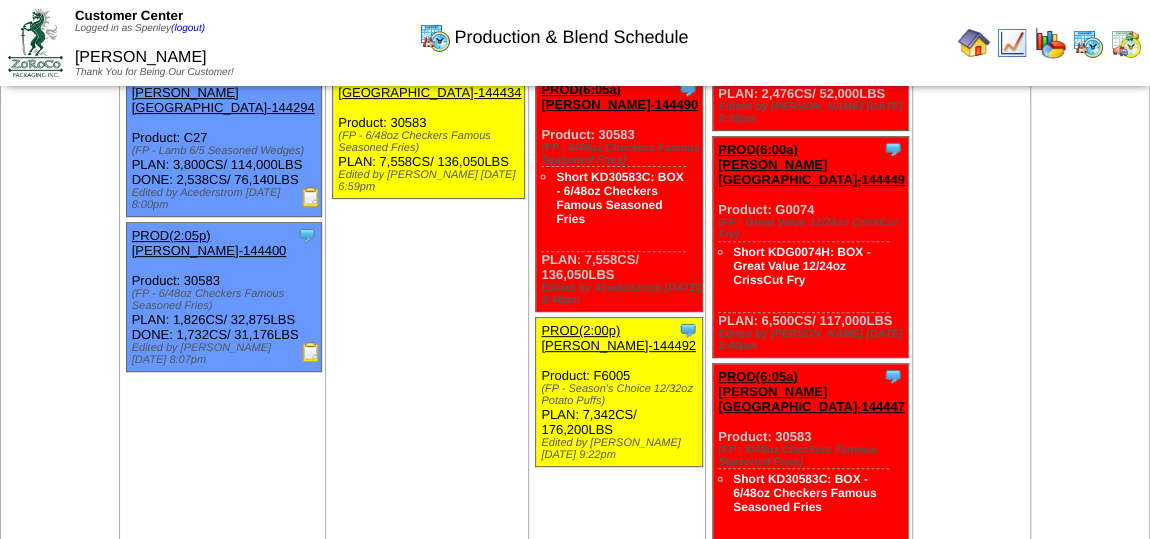 scroll, scrollTop: 181, scrollLeft: 0, axis: vertical 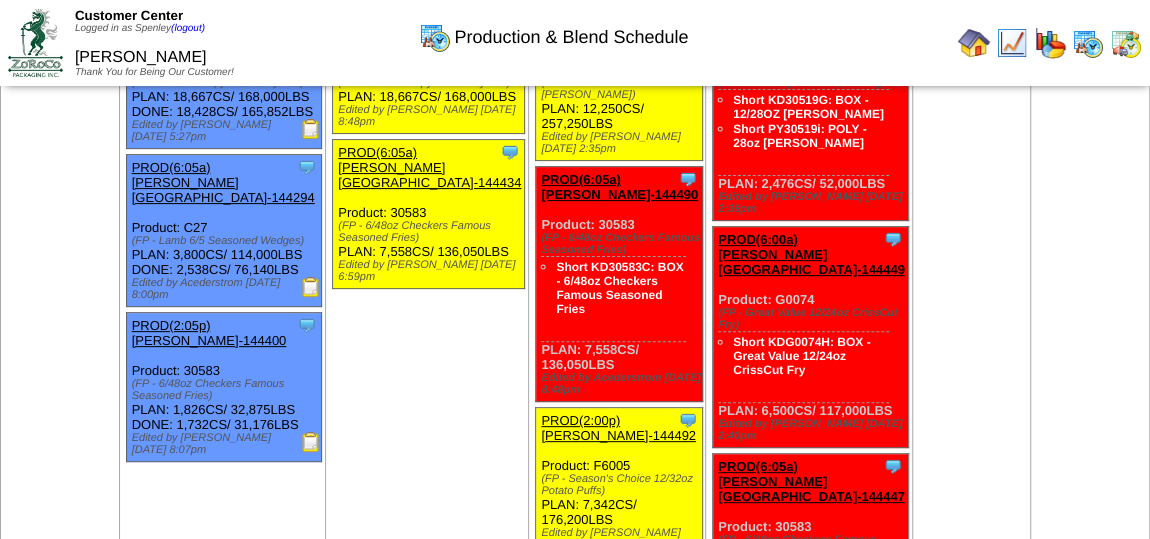 click at bounding box center (311, 287) 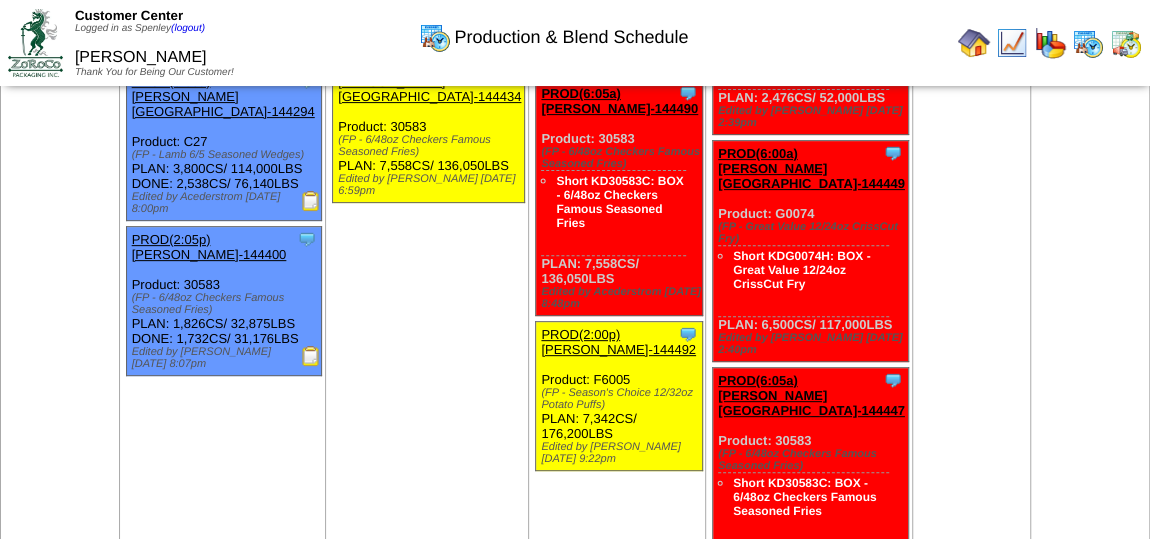 scroll, scrollTop: 363, scrollLeft: 0, axis: vertical 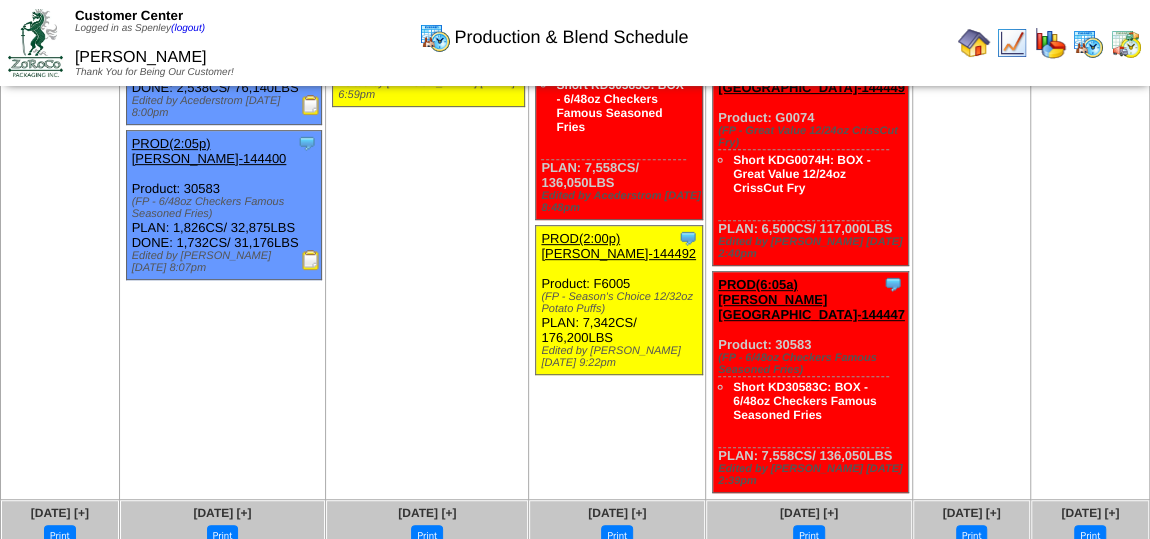 click at bounding box center (311, 260) 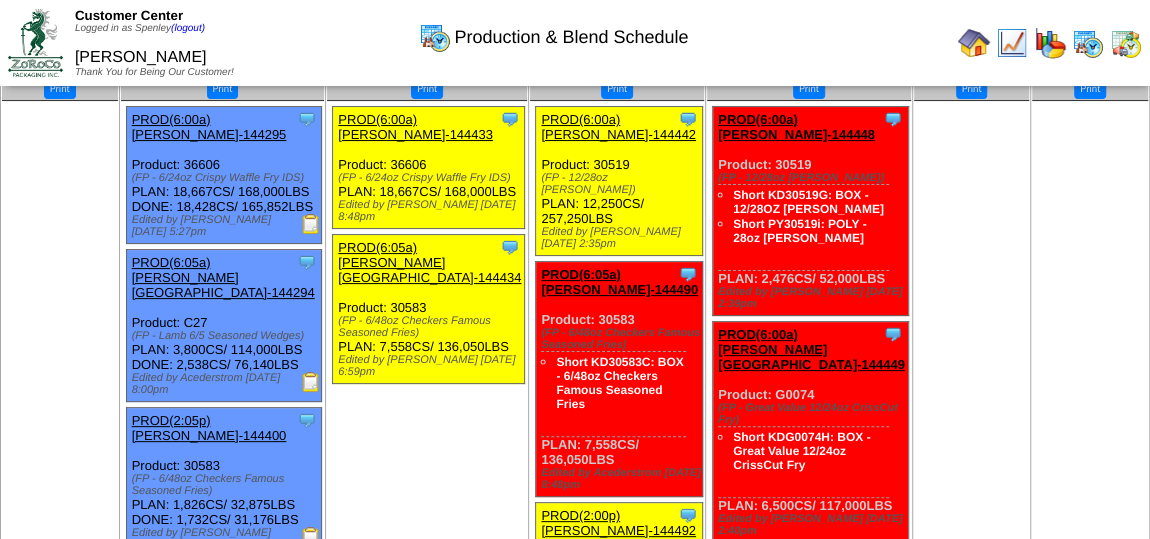 scroll, scrollTop: 181, scrollLeft: 0, axis: vertical 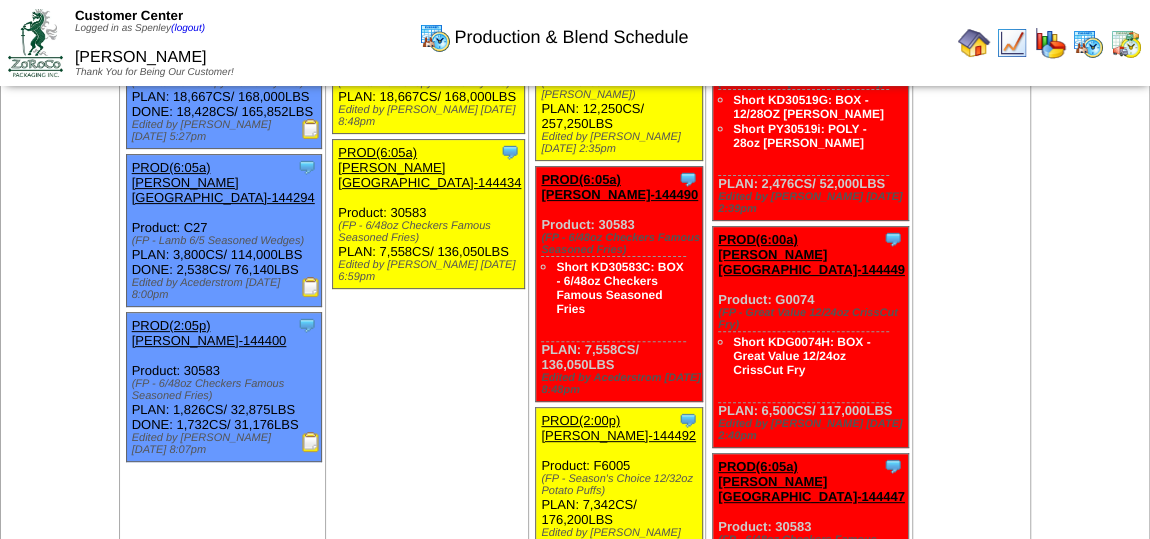 click at bounding box center [311, 287] 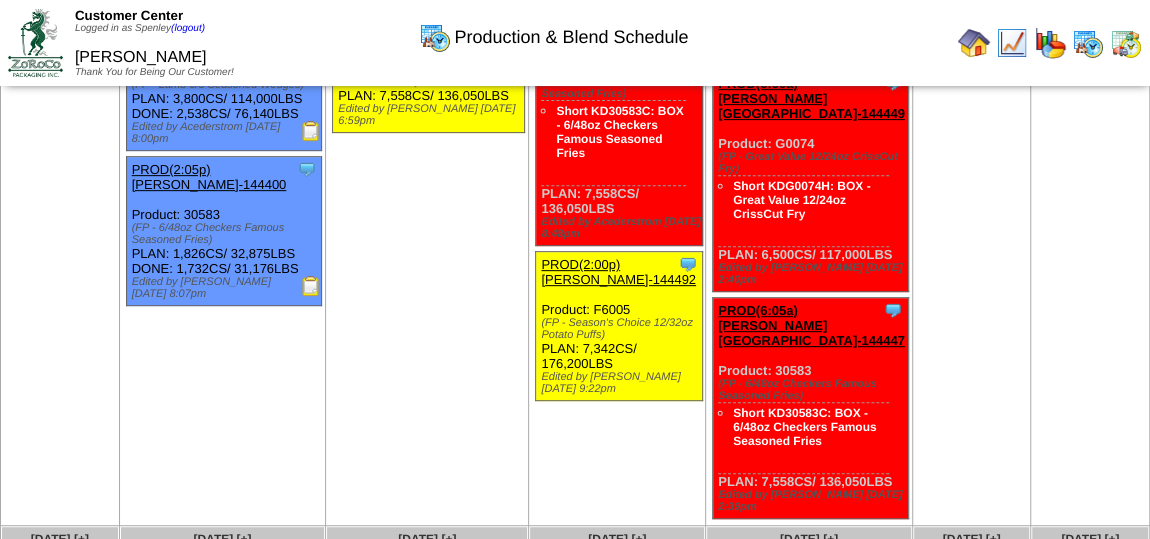 scroll, scrollTop: 363, scrollLeft: 0, axis: vertical 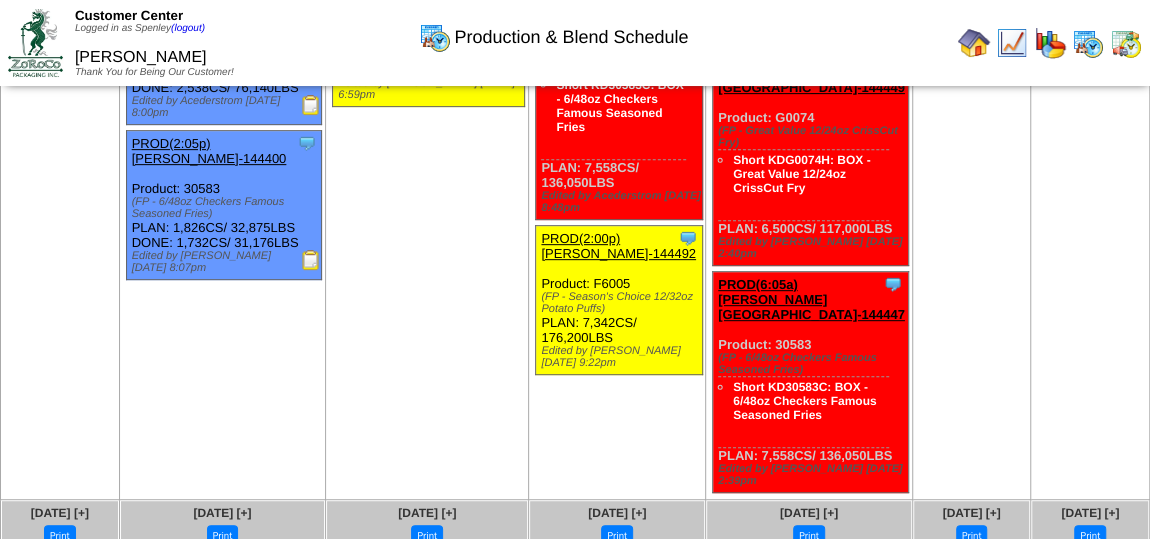 click at bounding box center (311, 260) 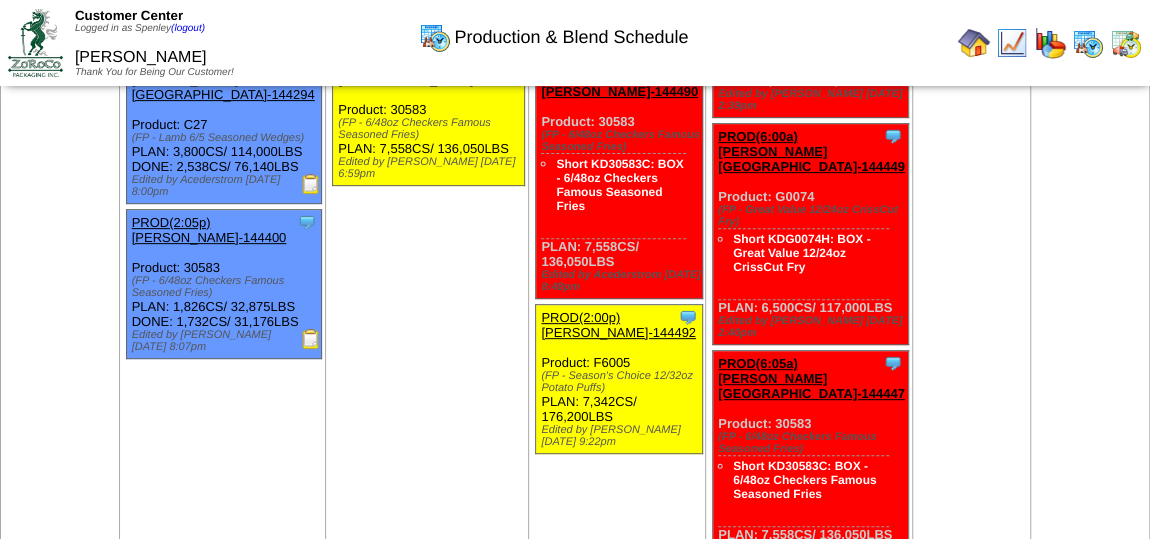 scroll, scrollTop: 0, scrollLeft: 0, axis: both 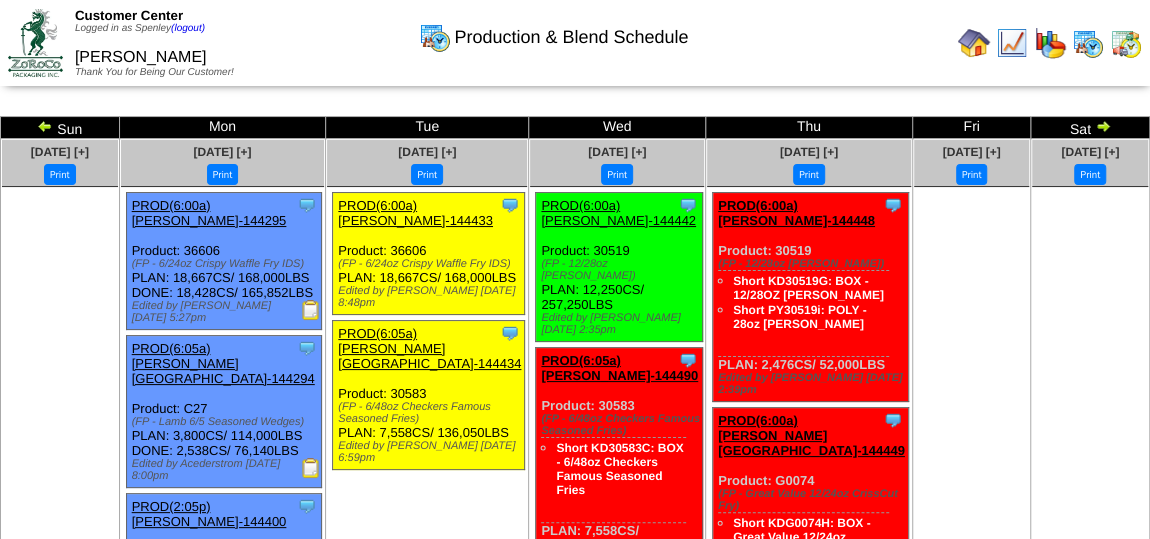 click at bounding box center (974, 43) 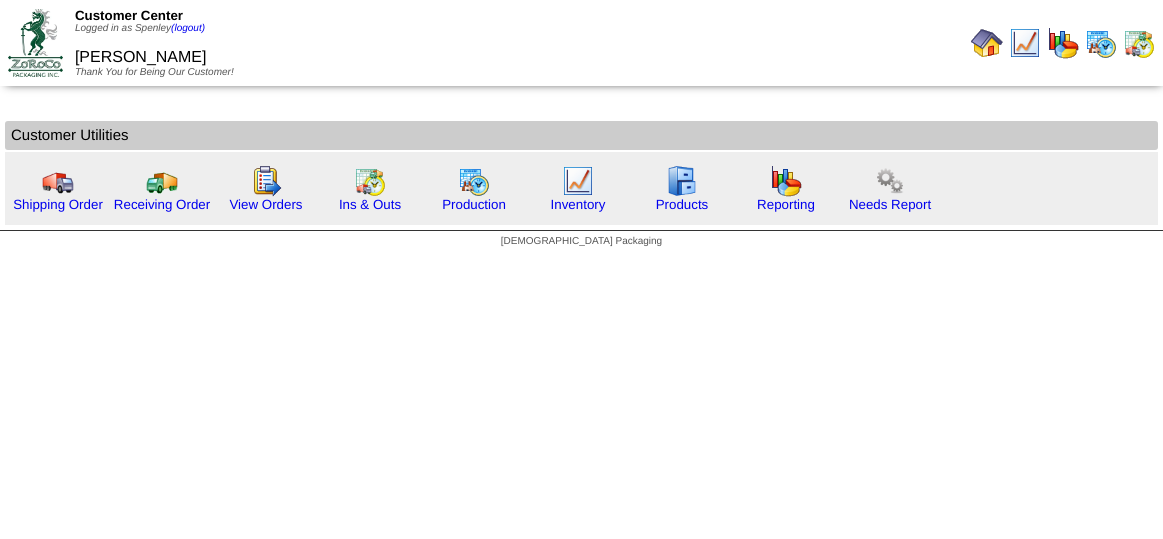 scroll, scrollTop: 0, scrollLeft: 0, axis: both 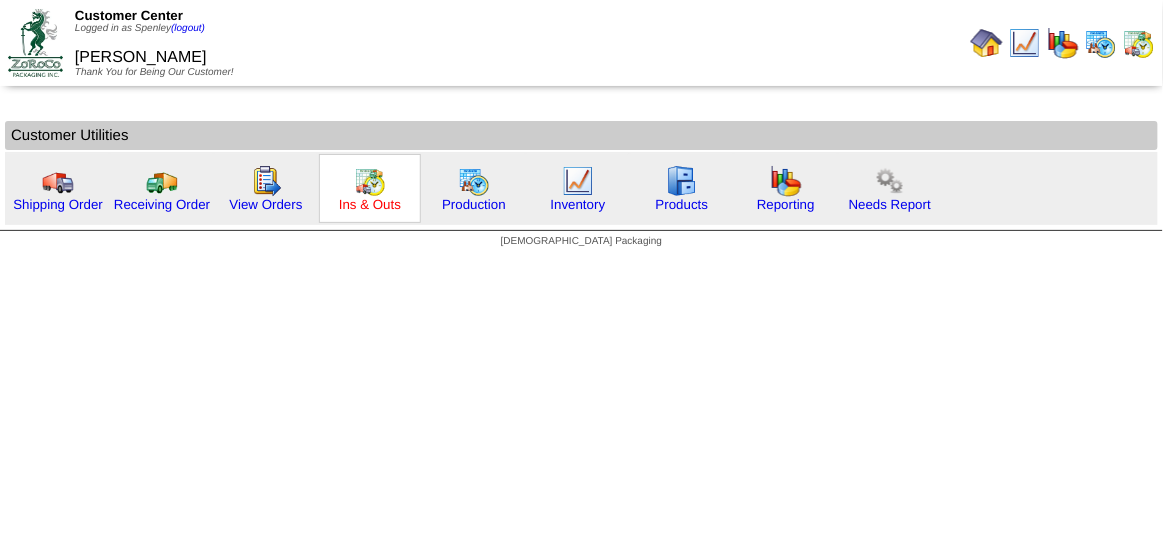 click on "Ins & Outs" at bounding box center (370, 204) 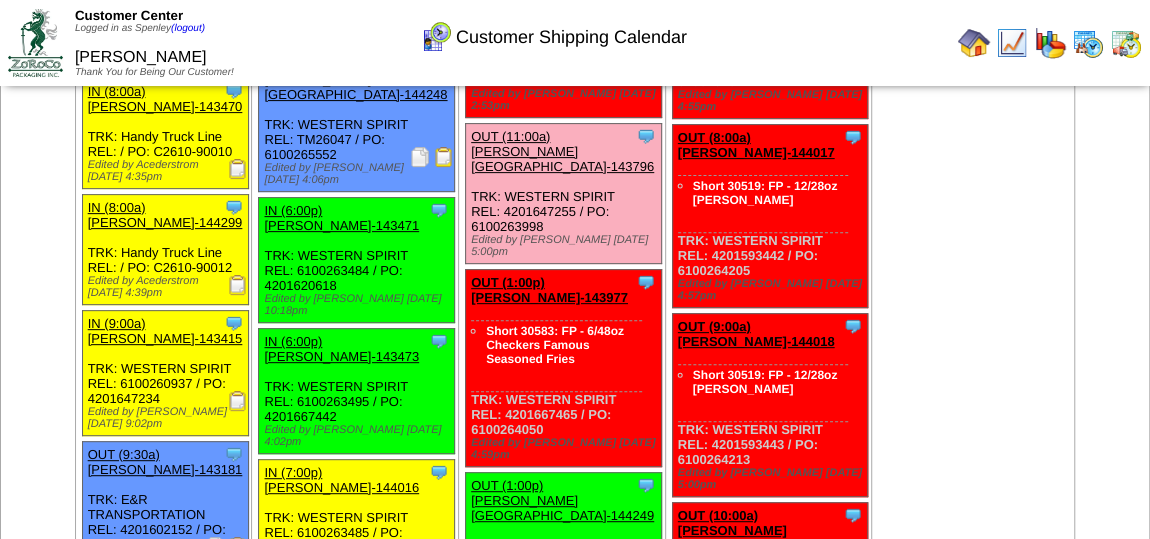 scroll, scrollTop: 0, scrollLeft: 0, axis: both 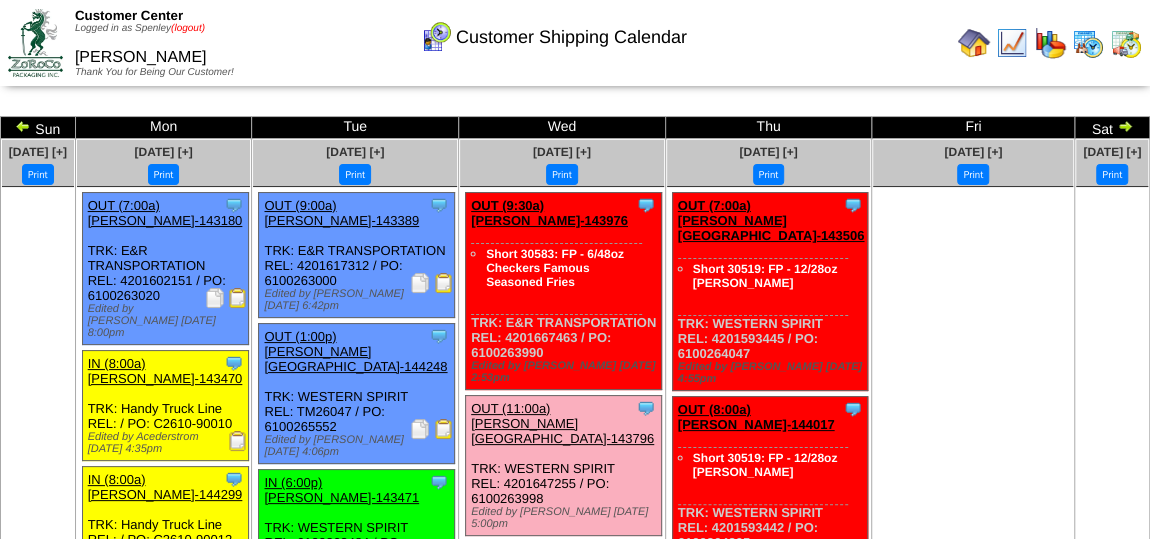 click on "(logout)" at bounding box center (188, 28) 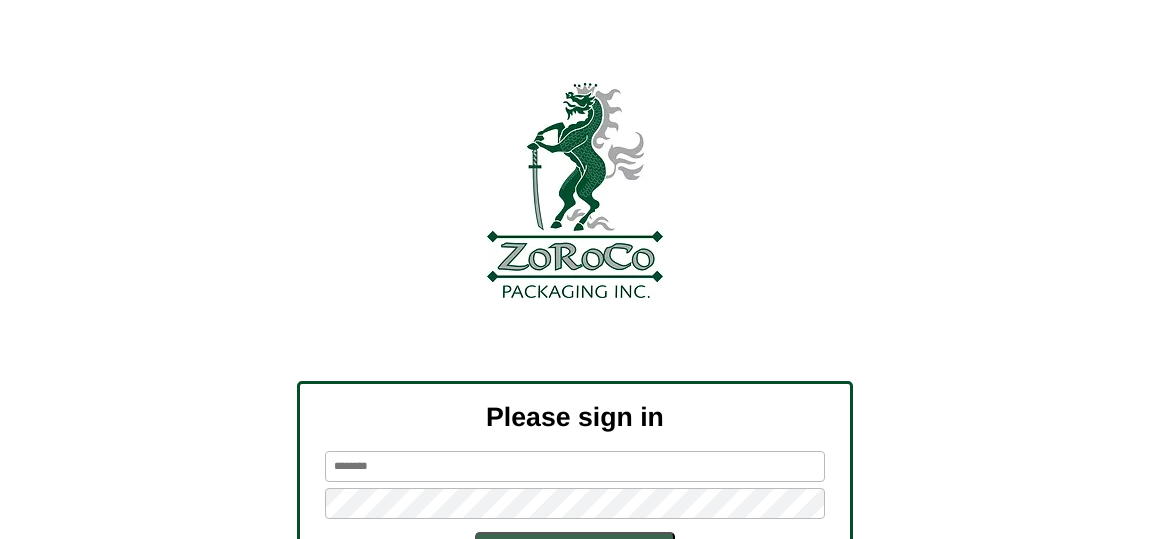 scroll, scrollTop: 0, scrollLeft: 0, axis: both 